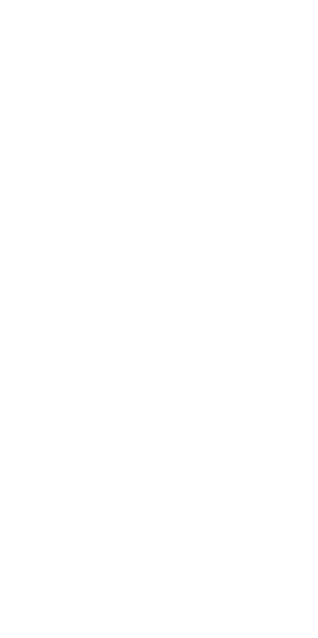 scroll, scrollTop: 0, scrollLeft: 0, axis: both 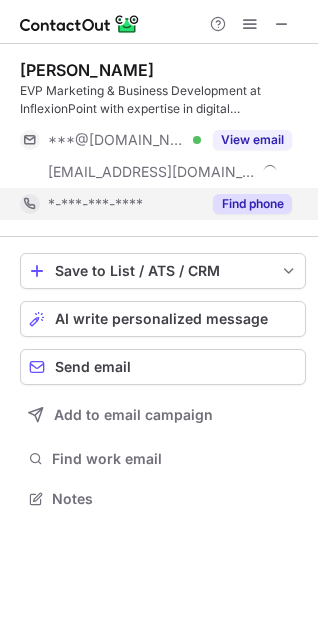 click on "View email" at bounding box center (252, 140) 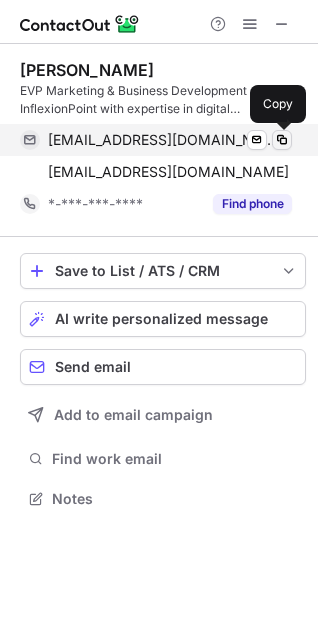 click at bounding box center [282, 140] 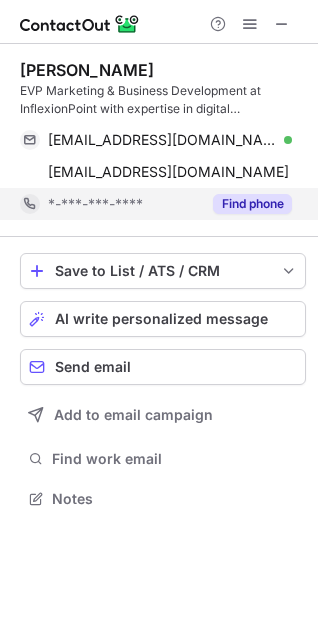 click on "Find phone" at bounding box center (246, 204) 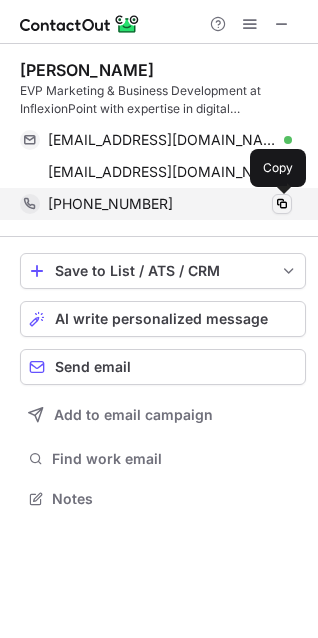 click at bounding box center [282, 204] 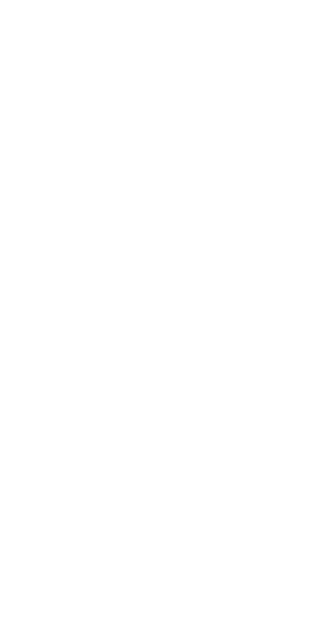 scroll, scrollTop: 0, scrollLeft: 0, axis: both 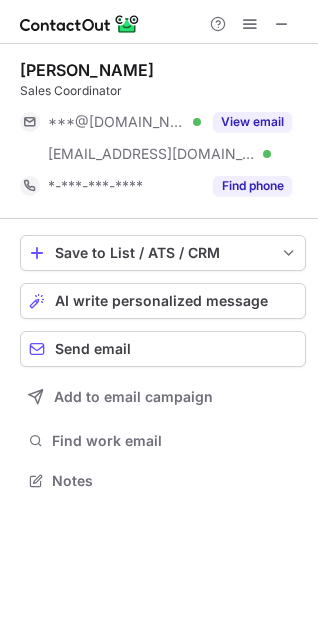 drag, startPoint x: 164, startPoint y: 73, endPoint x: -11, endPoint y: 68, distance: 175.07141 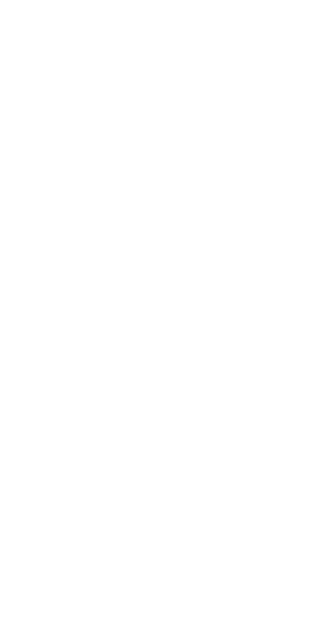scroll, scrollTop: 0, scrollLeft: 0, axis: both 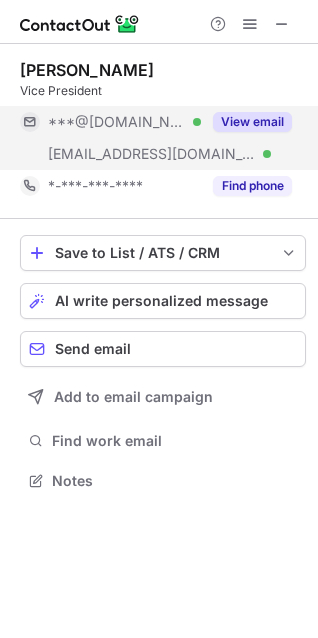 click on "View email" at bounding box center (252, 122) 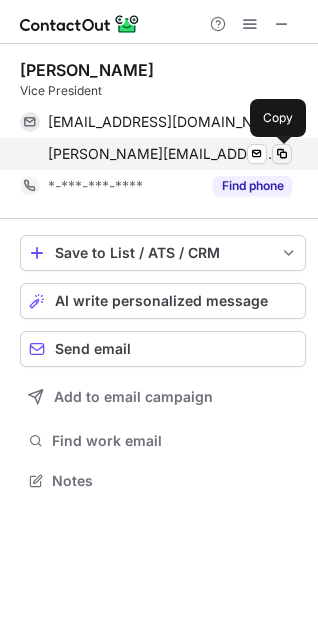 click at bounding box center [282, 154] 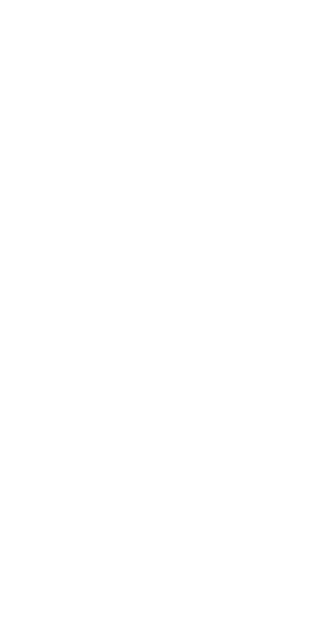 scroll, scrollTop: 0, scrollLeft: 0, axis: both 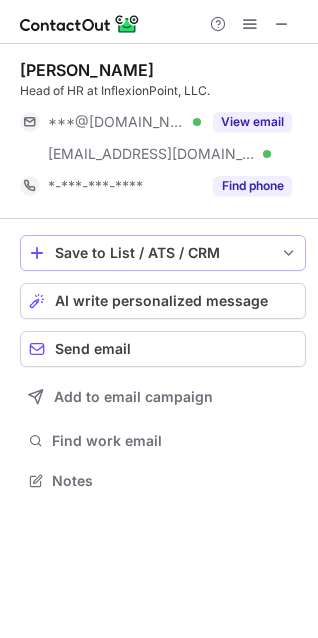 click on "View email" at bounding box center (252, 122) 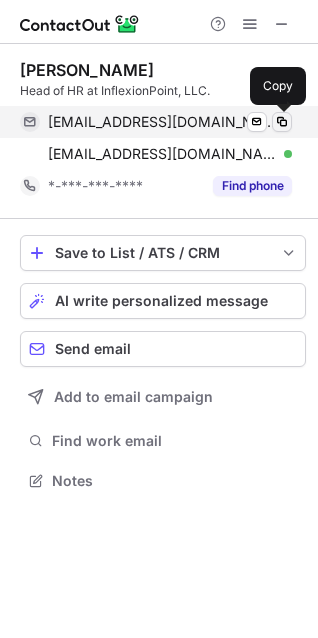 click at bounding box center [282, 122] 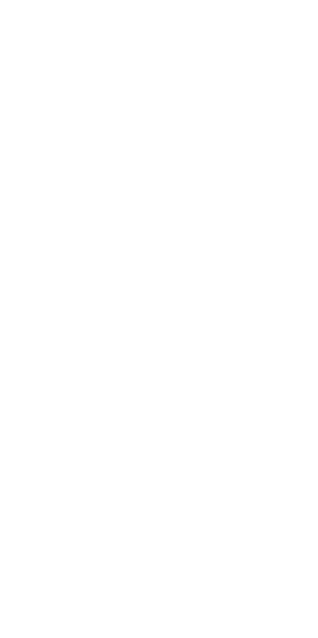 scroll, scrollTop: 0, scrollLeft: 0, axis: both 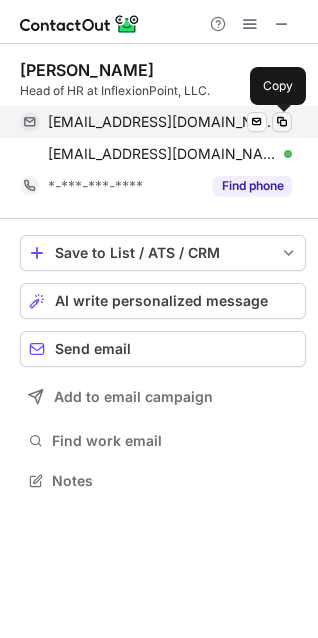 click at bounding box center (282, 122) 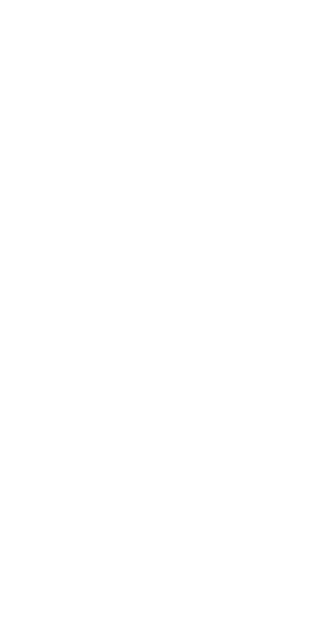 scroll, scrollTop: 0, scrollLeft: 0, axis: both 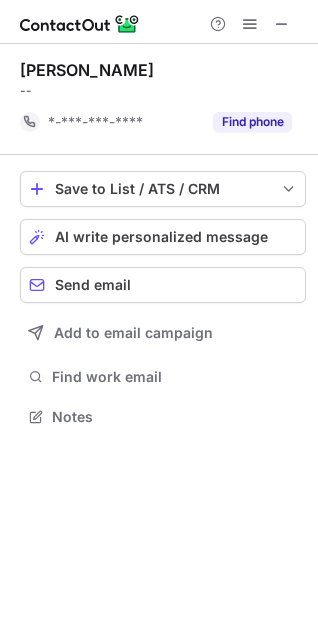 click on "Save to List / ATS / CRM List Select Lever Connect Greenhouse Connect Salesforce Connect Hubspot Connect Bullhorn Connect Zapier (100+ Applications) Connect Request a new integration AI write personalized message Send email Add to email campaign Find work email Notes" at bounding box center [163, 301] 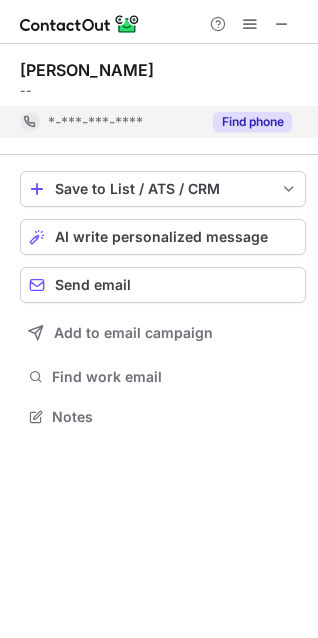 click on "Find phone" at bounding box center [252, 122] 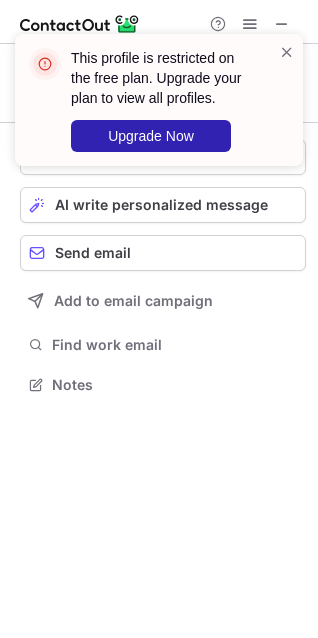 scroll, scrollTop: 371, scrollLeft: 318, axis: both 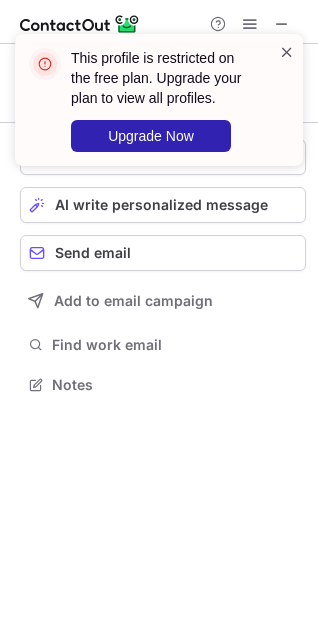 click at bounding box center (287, 52) 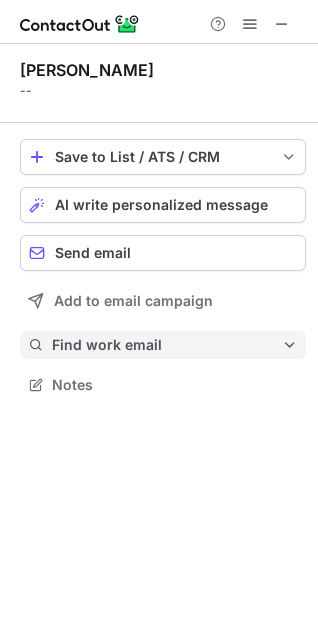 click on "Find work email" at bounding box center [163, 345] 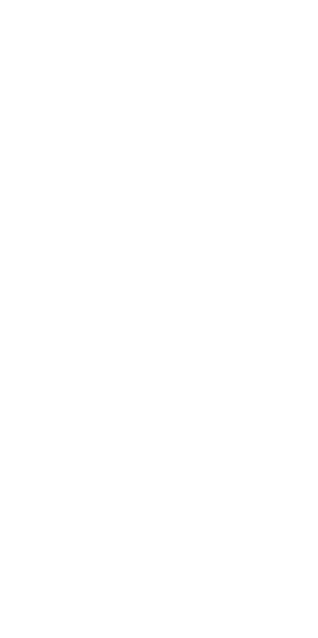 scroll, scrollTop: 0, scrollLeft: 0, axis: both 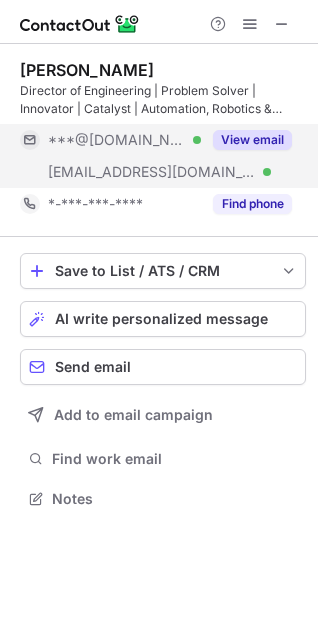 click on "View email" at bounding box center (246, 140) 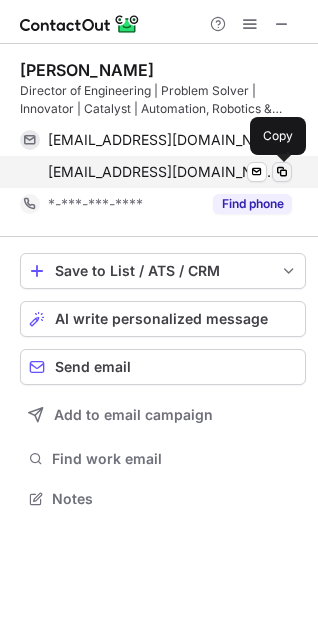click at bounding box center (282, 172) 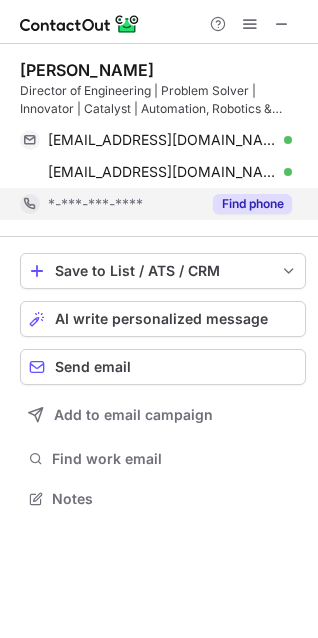 click on "Find phone" at bounding box center (252, 204) 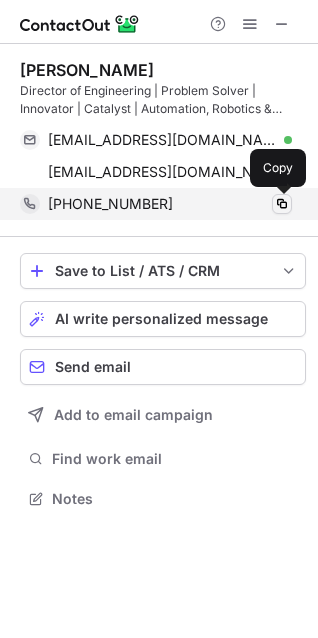 click at bounding box center (282, 204) 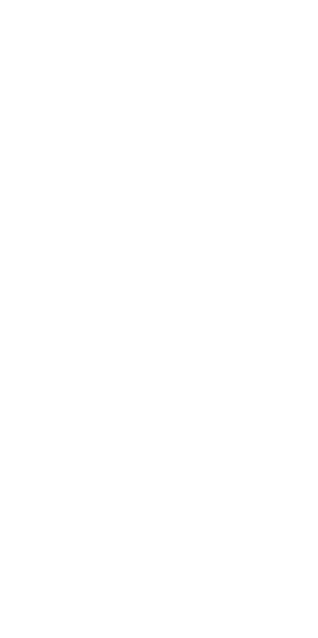 scroll, scrollTop: 0, scrollLeft: 0, axis: both 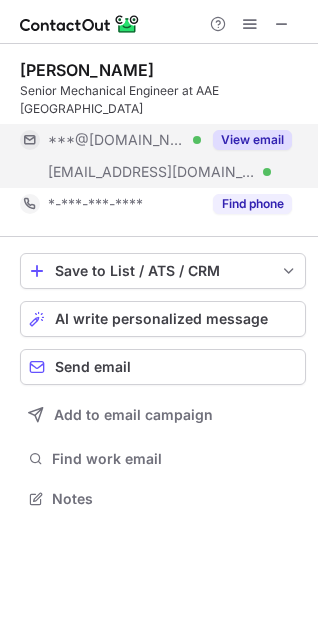 click on "View email" at bounding box center [252, 140] 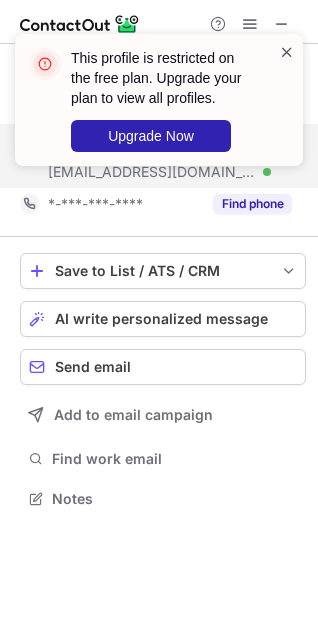 click at bounding box center (287, 52) 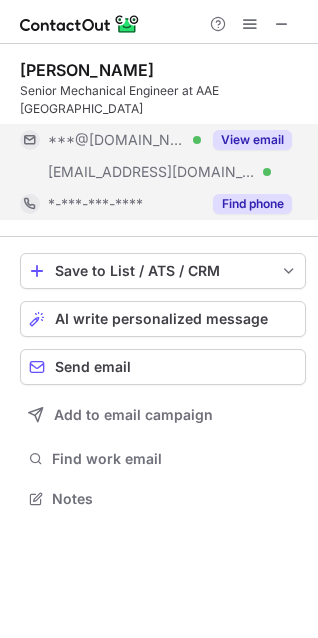 click on "Find phone" at bounding box center [252, 204] 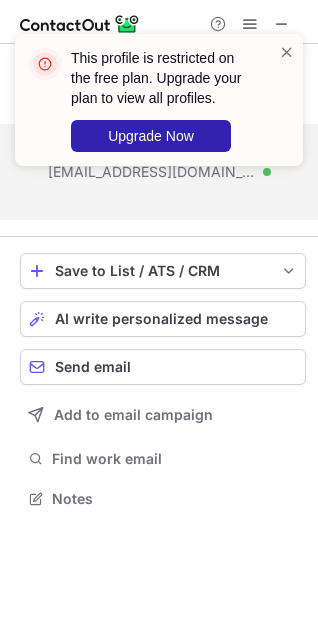 scroll, scrollTop: 435, scrollLeft: 318, axis: both 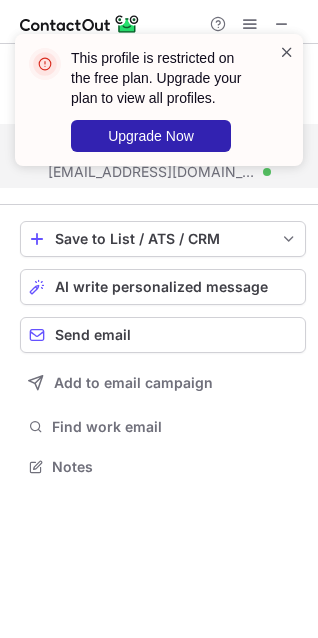 click at bounding box center [287, 52] 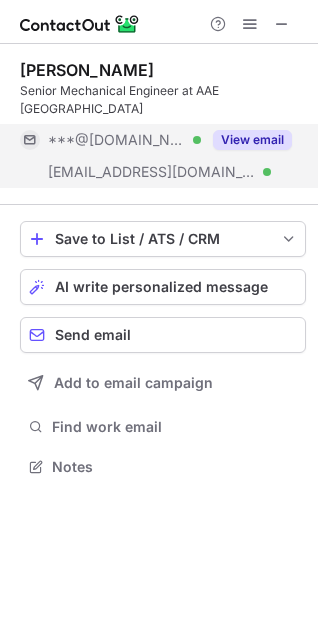 click on "View email" at bounding box center (252, 140) 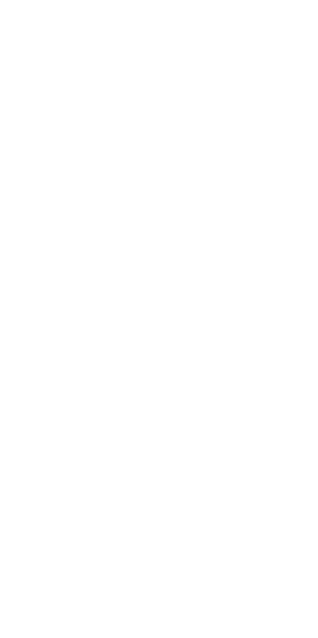 scroll, scrollTop: 0, scrollLeft: 0, axis: both 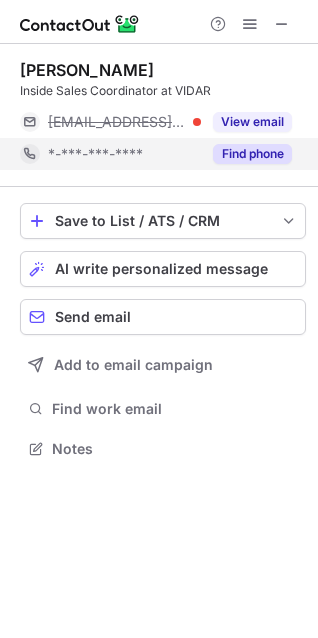 click on "Find phone" at bounding box center (246, 154) 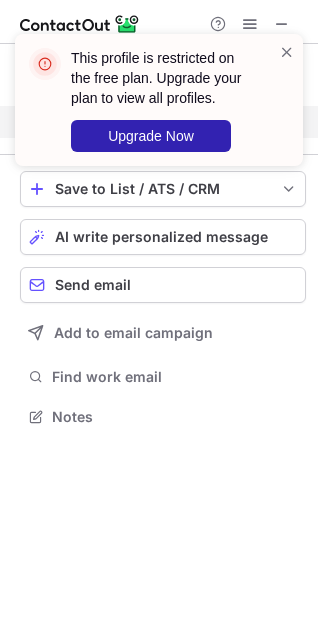 scroll, scrollTop: 371, scrollLeft: 318, axis: both 